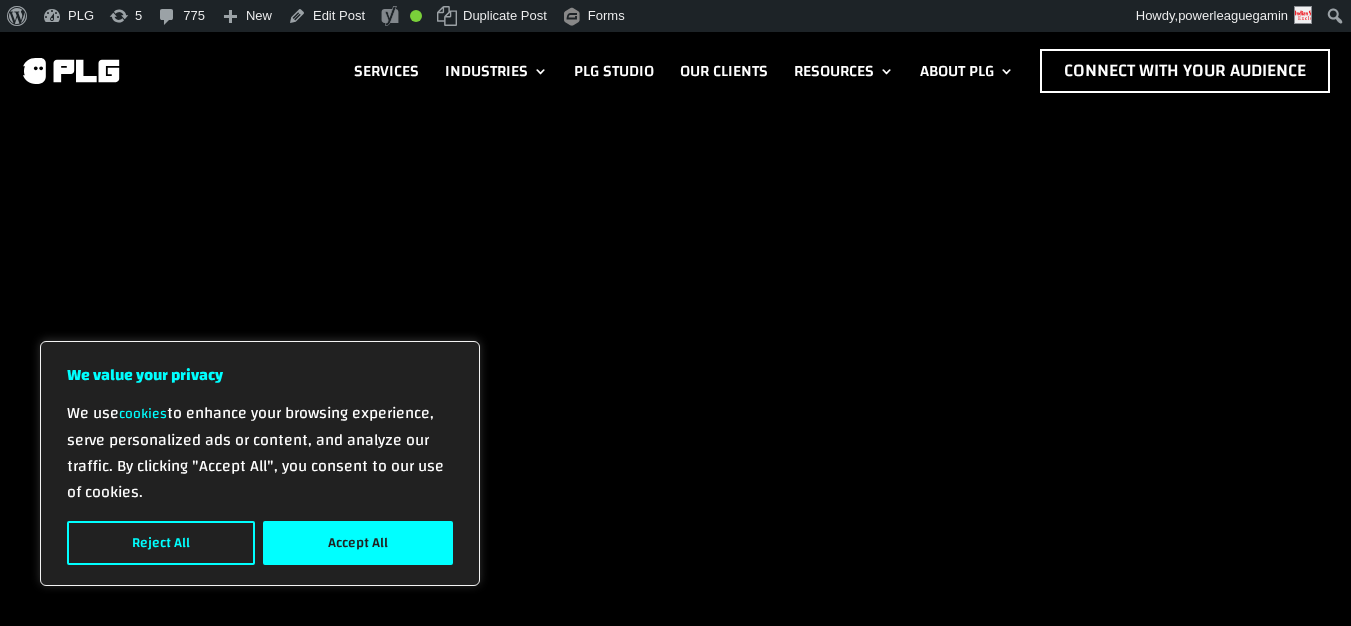 scroll, scrollTop: 0, scrollLeft: 0, axis: both 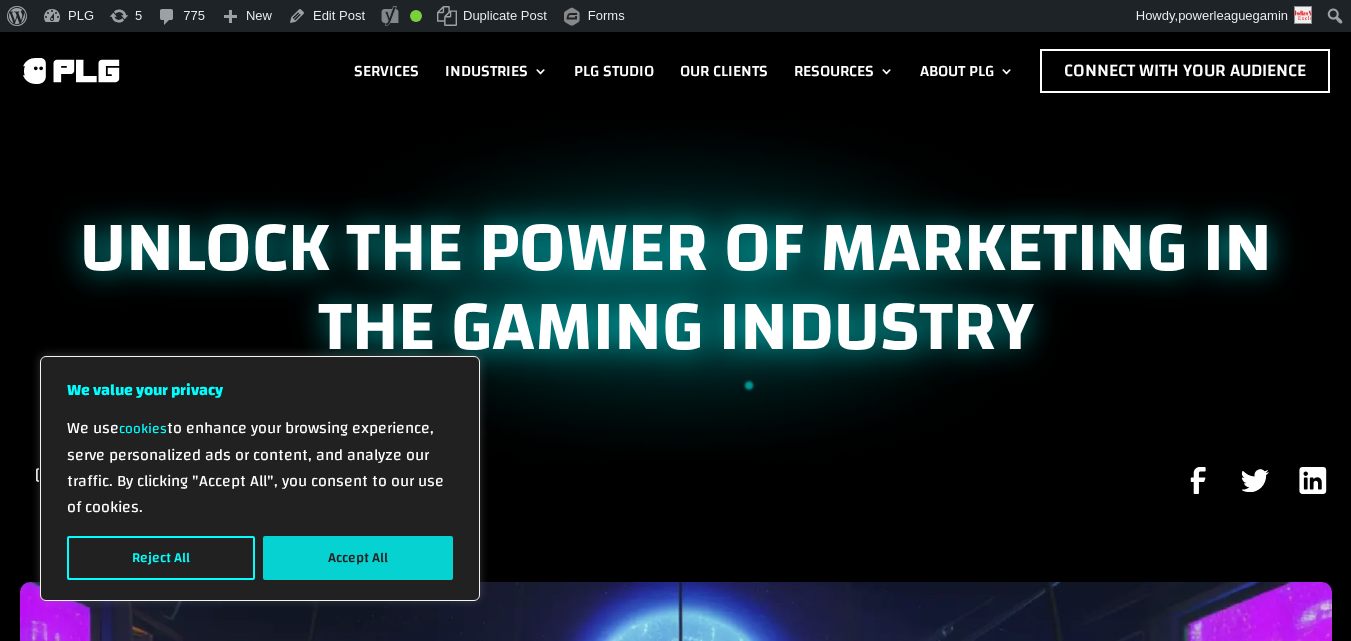 click on "Accept All" at bounding box center [358, 558] 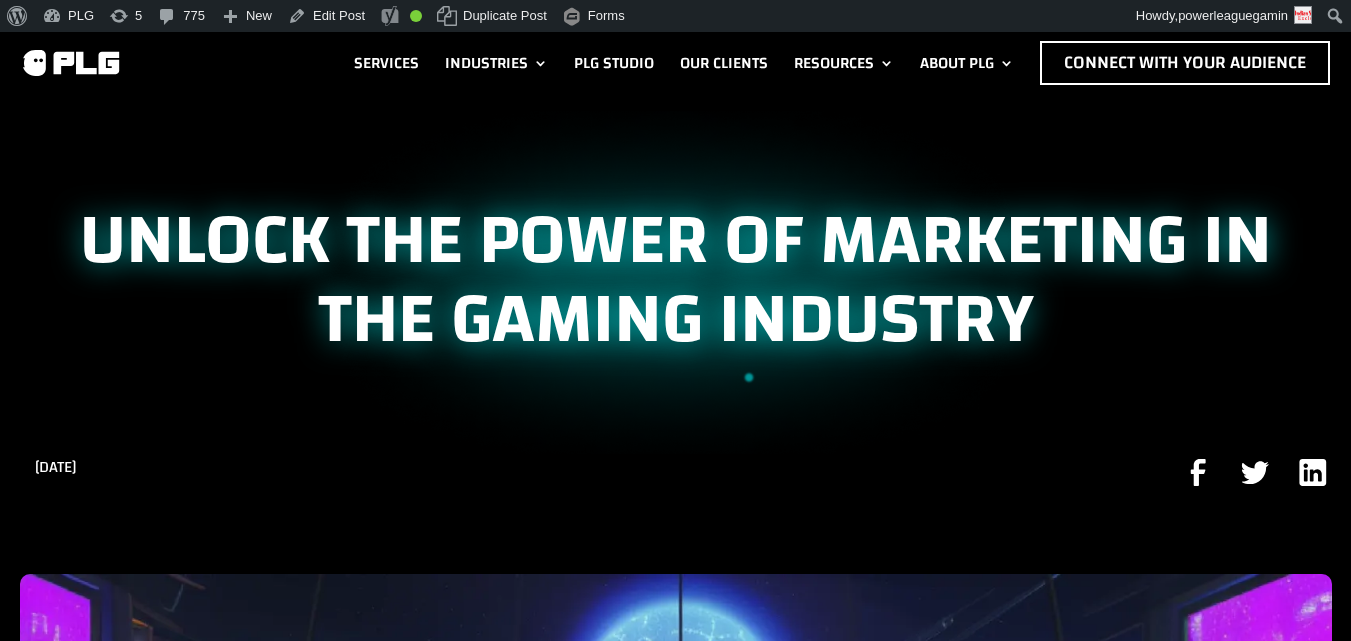 scroll, scrollTop: 0, scrollLeft: 0, axis: both 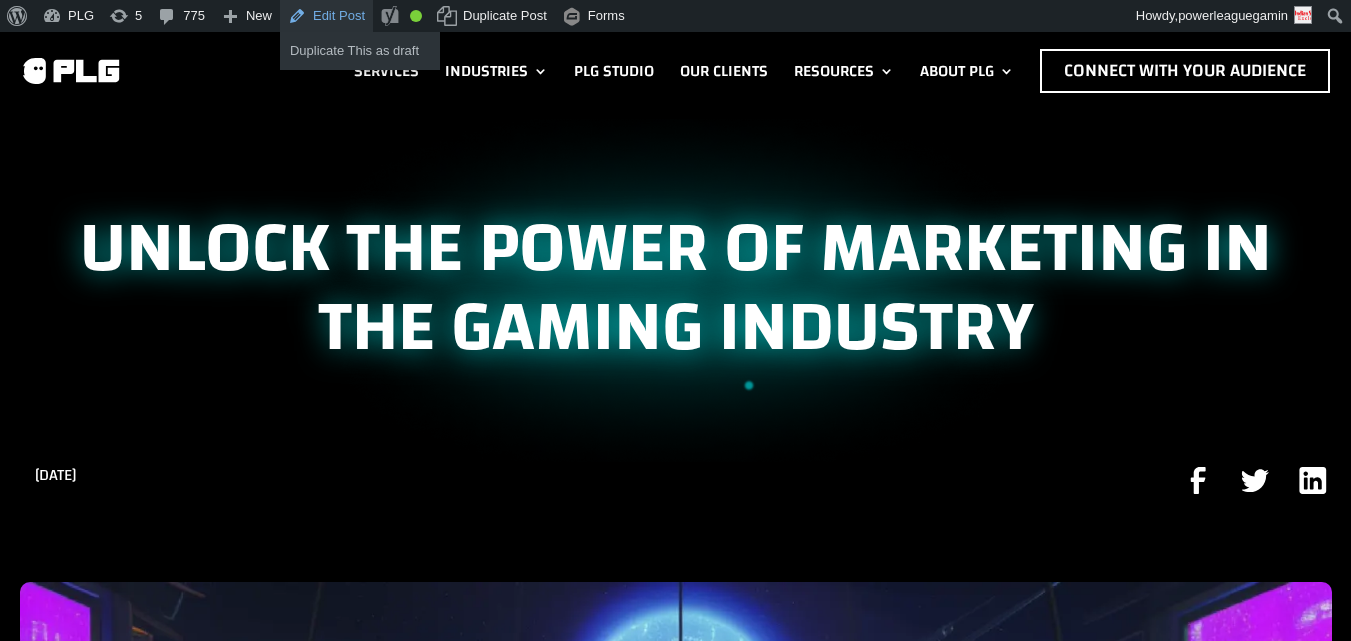 click on "Edit Post" at bounding box center (326, 16) 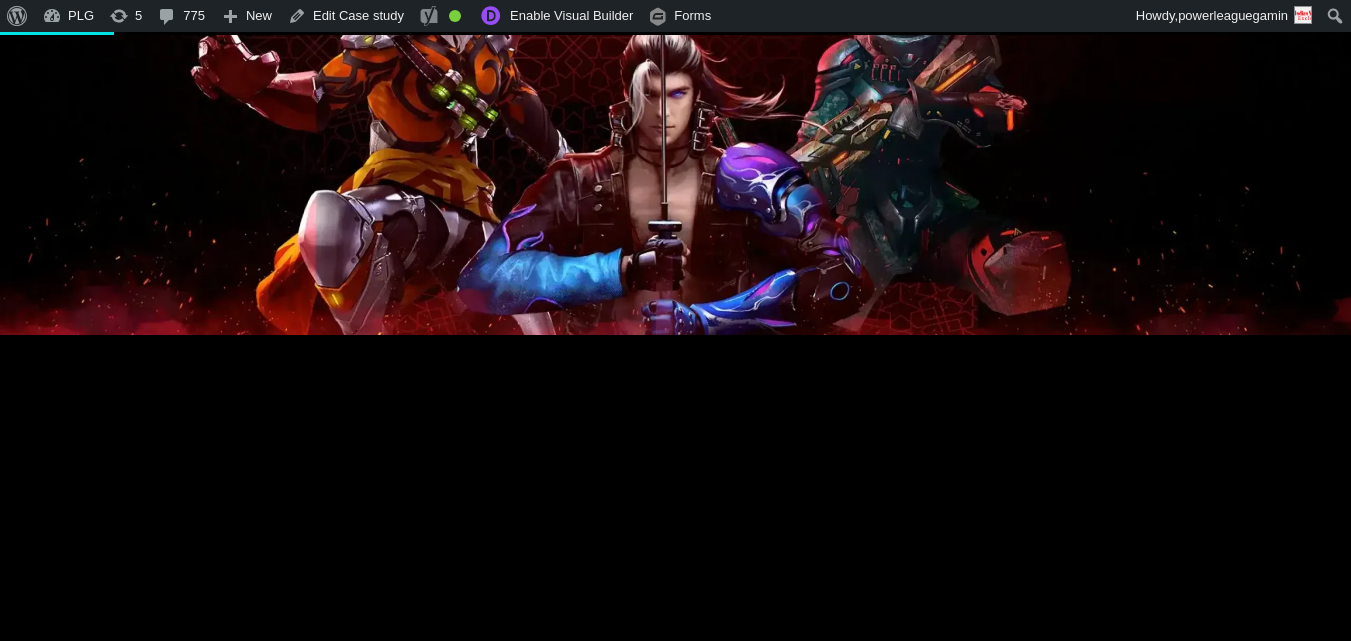 scroll, scrollTop: 500, scrollLeft: 0, axis: vertical 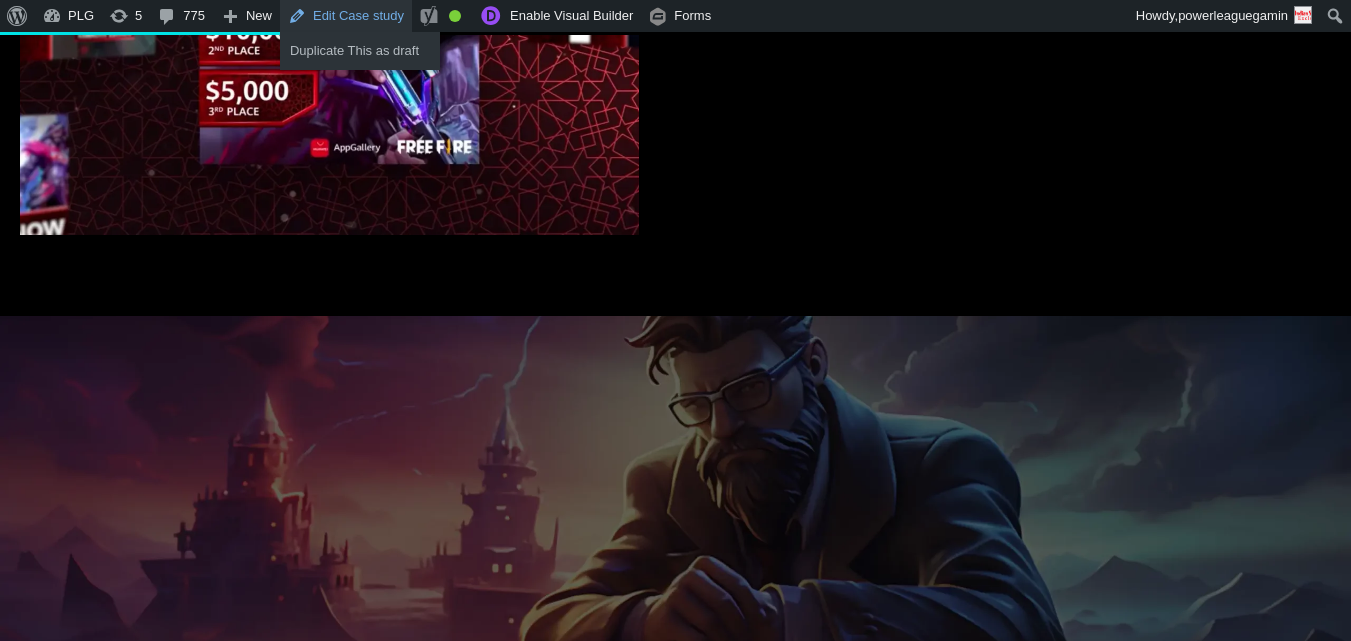click on "Edit Case study" at bounding box center (346, 16) 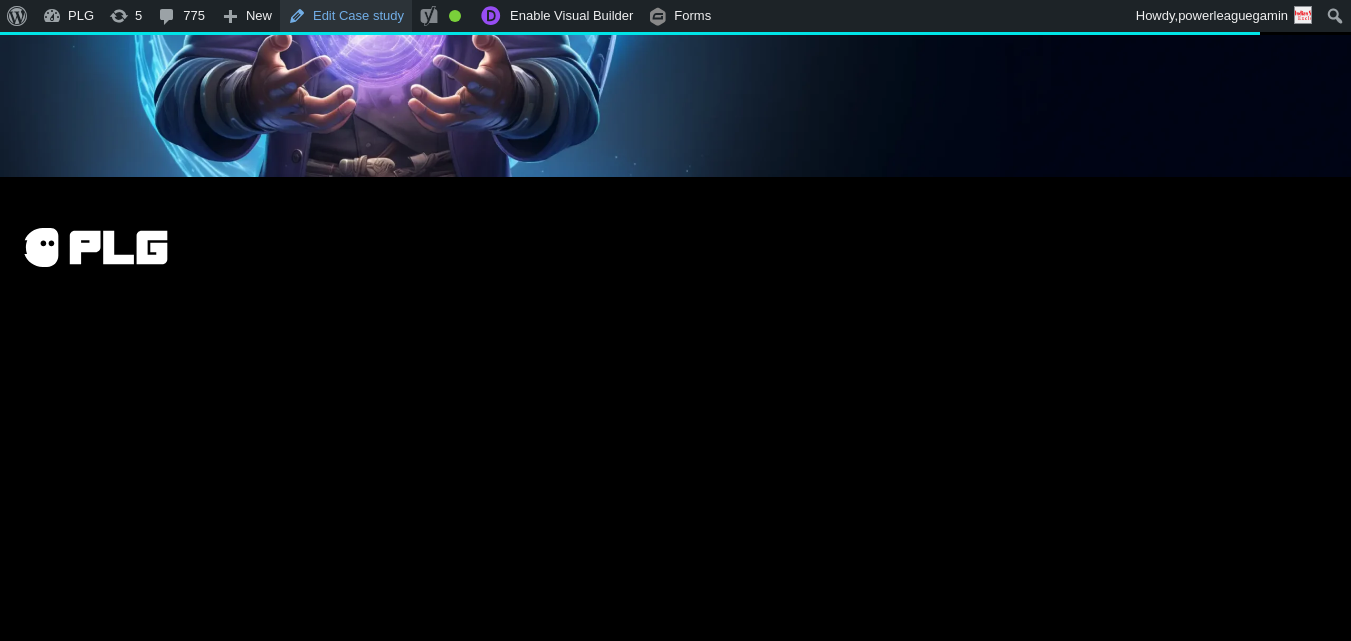 scroll, scrollTop: 5529, scrollLeft: 0, axis: vertical 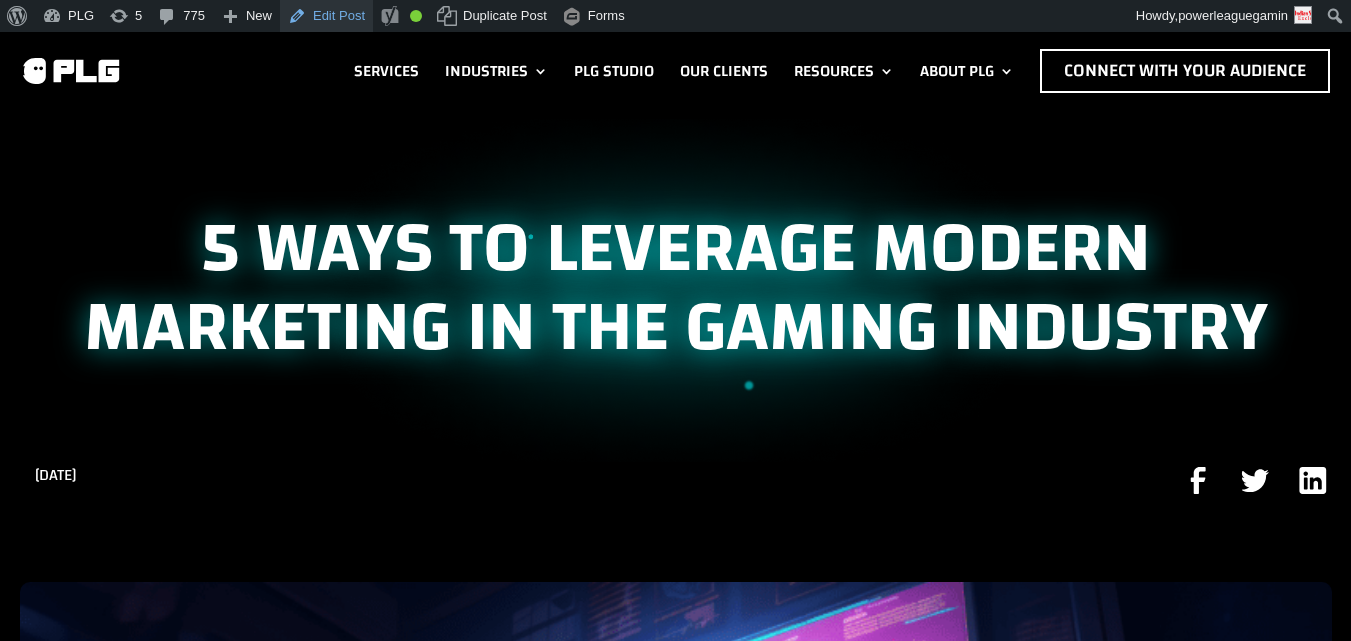 click on "Edit Post" at bounding box center (326, 16) 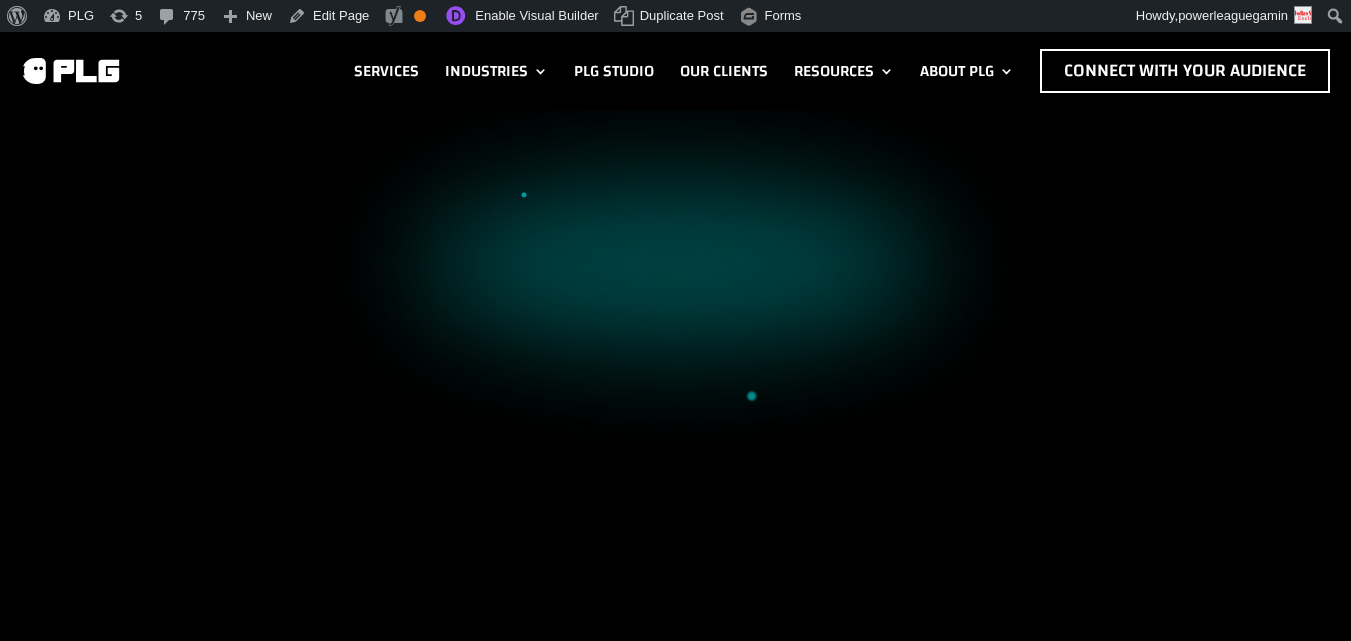 scroll, scrollTop: 0, scrollLeft: 0, axis: both 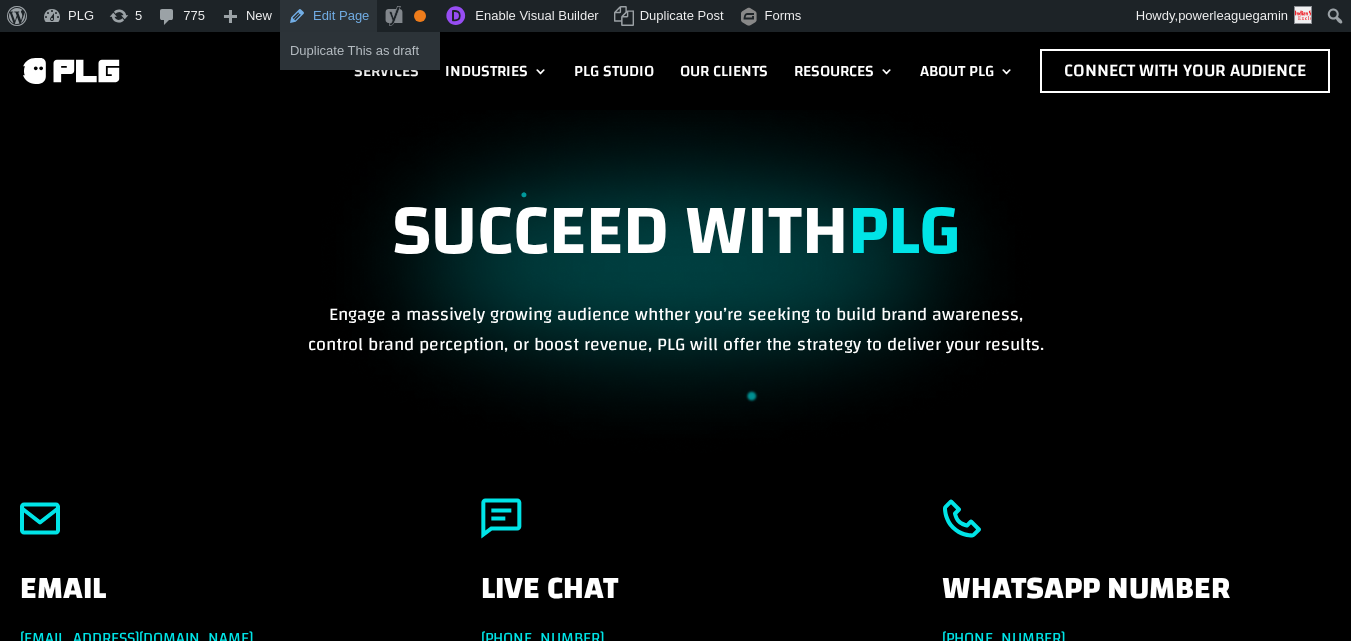 click on "Edit Page" at bounding box center [328, 16] 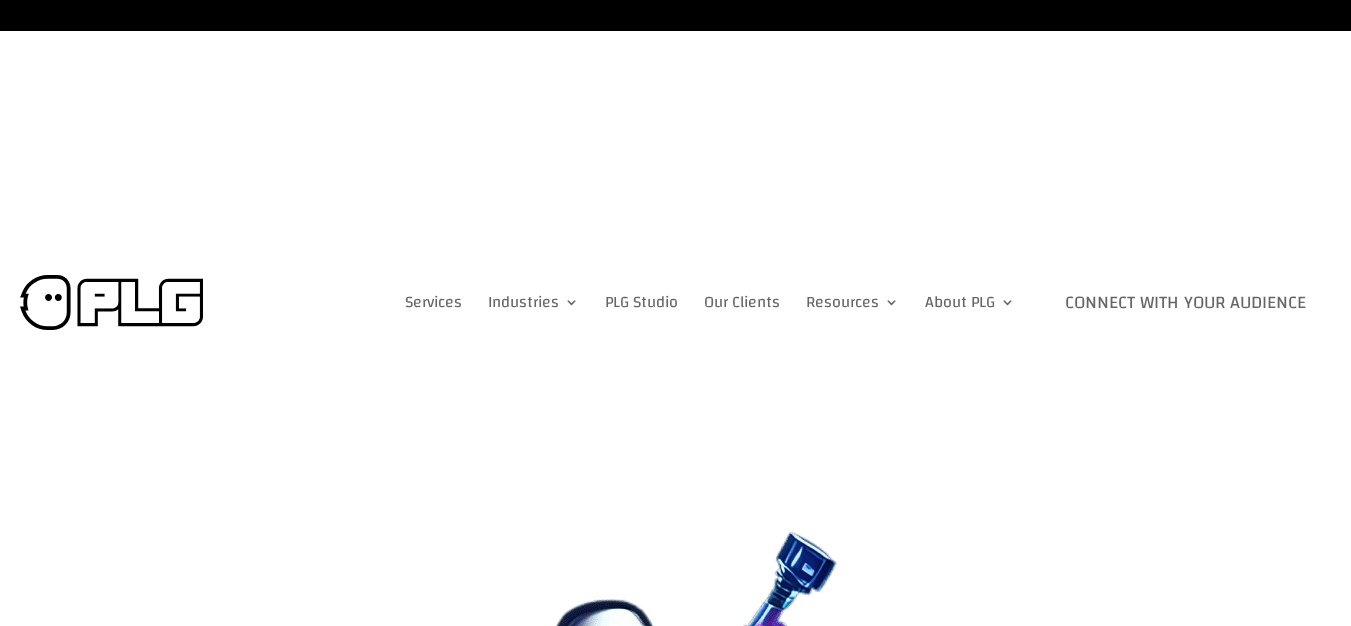 scroll, scrollTop: 0, scrollLeft: 0, axis: both 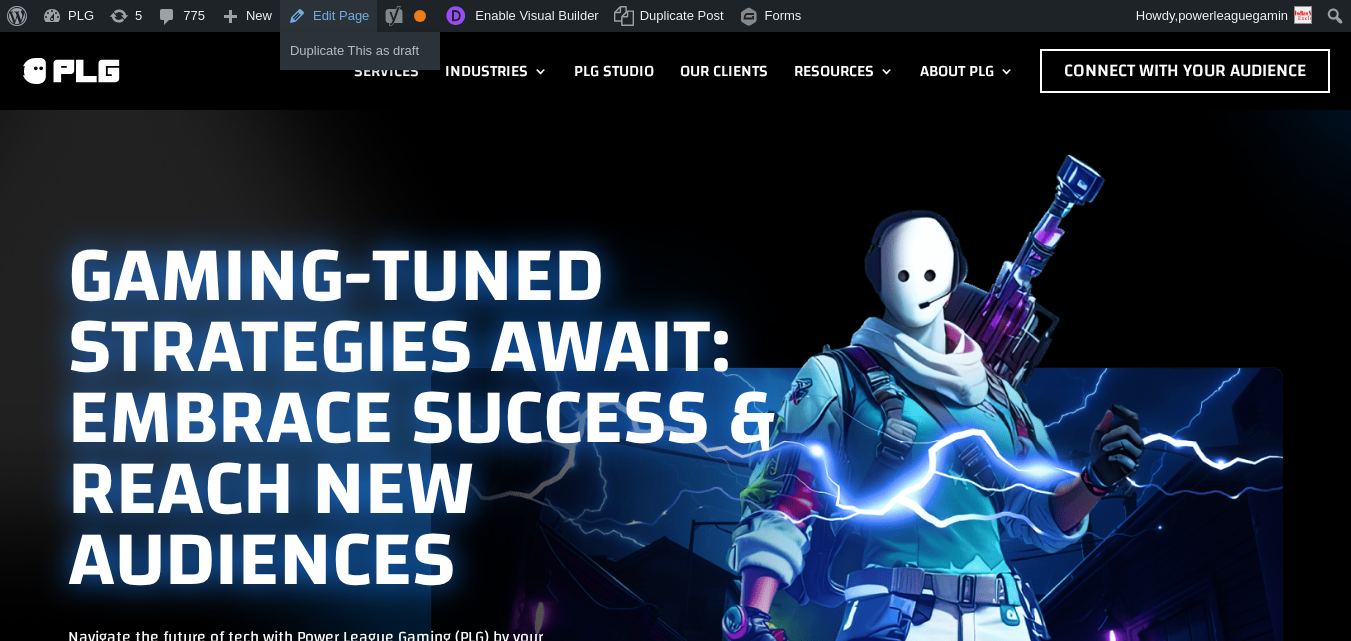 click on "Edit Page" at bounding box center (328, 16) 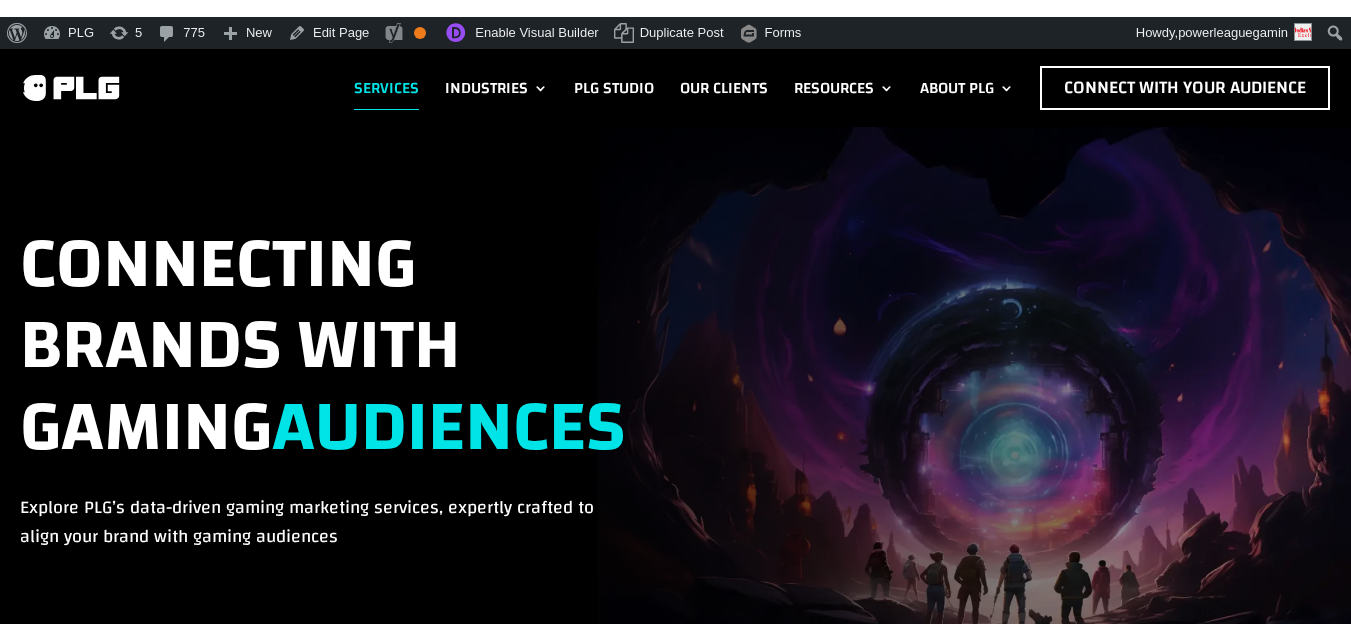 scroll, scrollTop: 0, scrollLeft: 0, axis: both 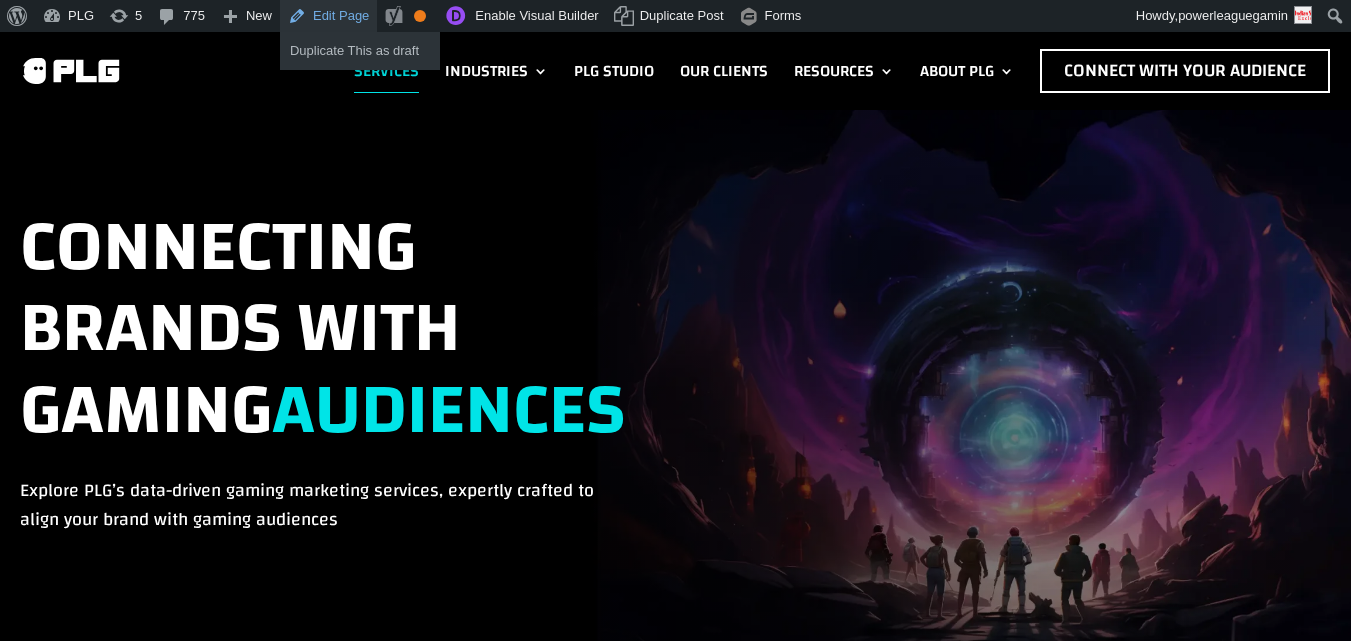 click on "Edit Page" at bounding box center [328, 16] 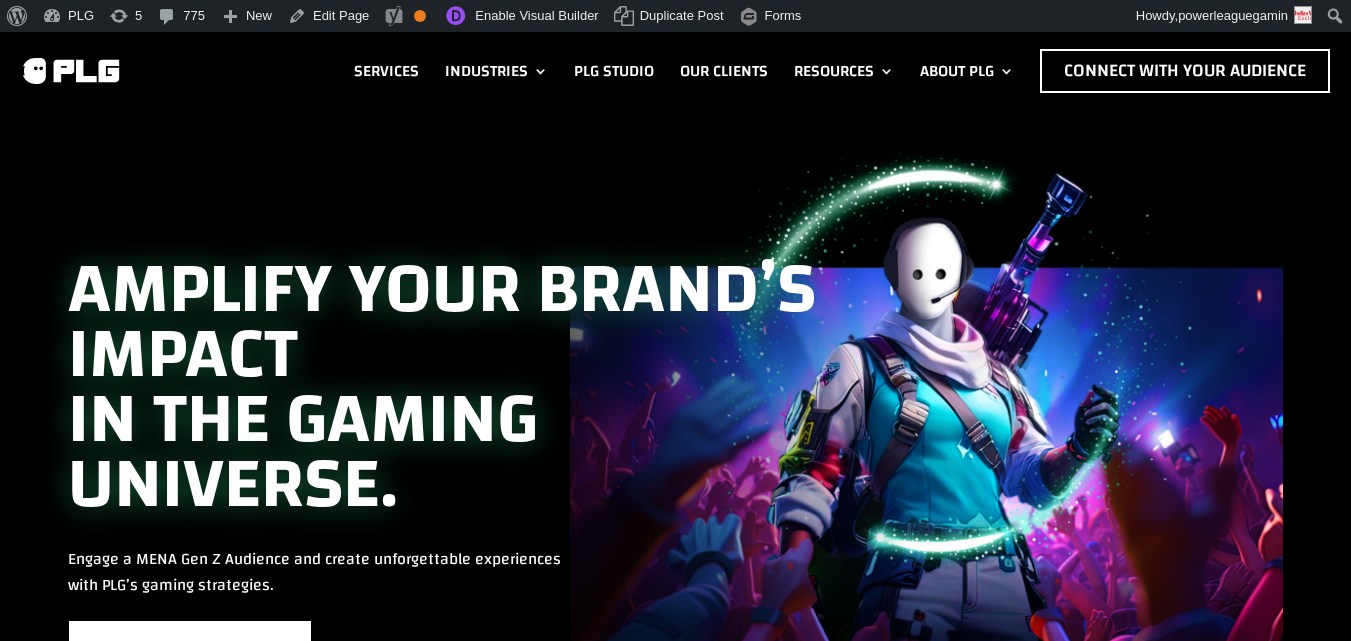 scroll, scrollTop: 0, scrollLeft: 0, axis: both 